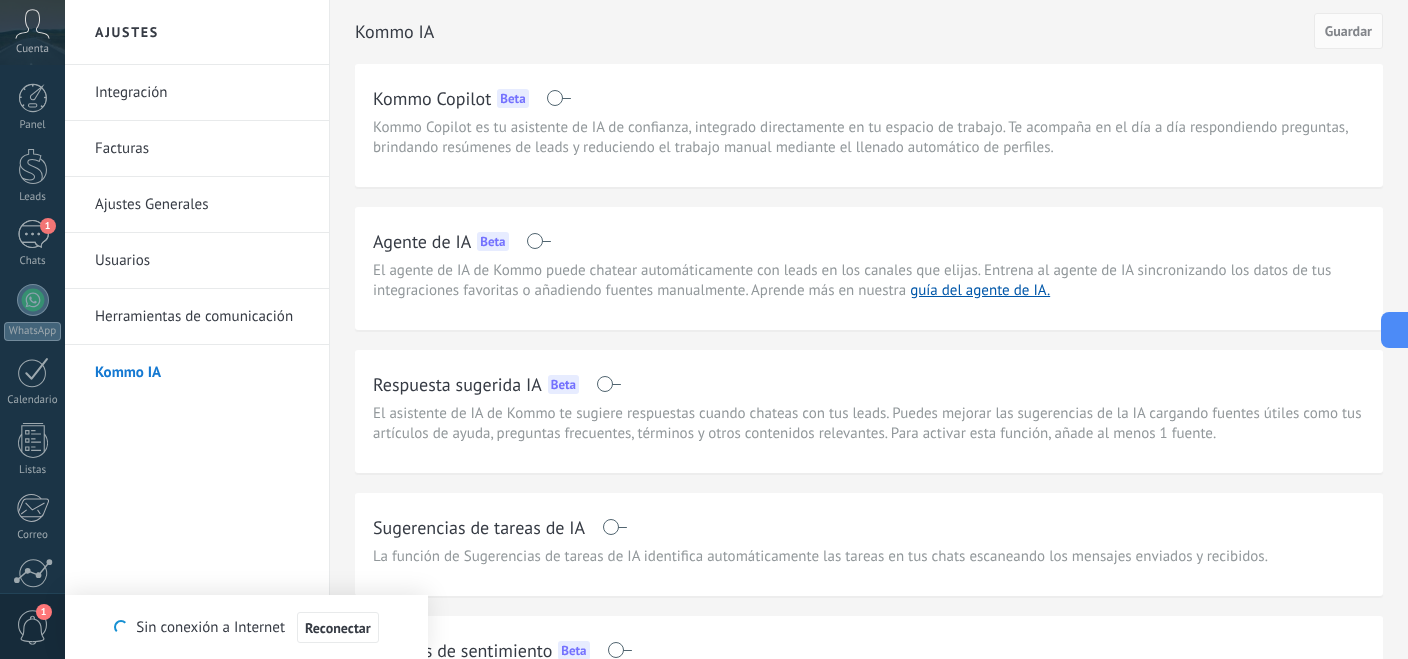 scroll, scrollTop: 0, scrollLeft: 0, axis: both 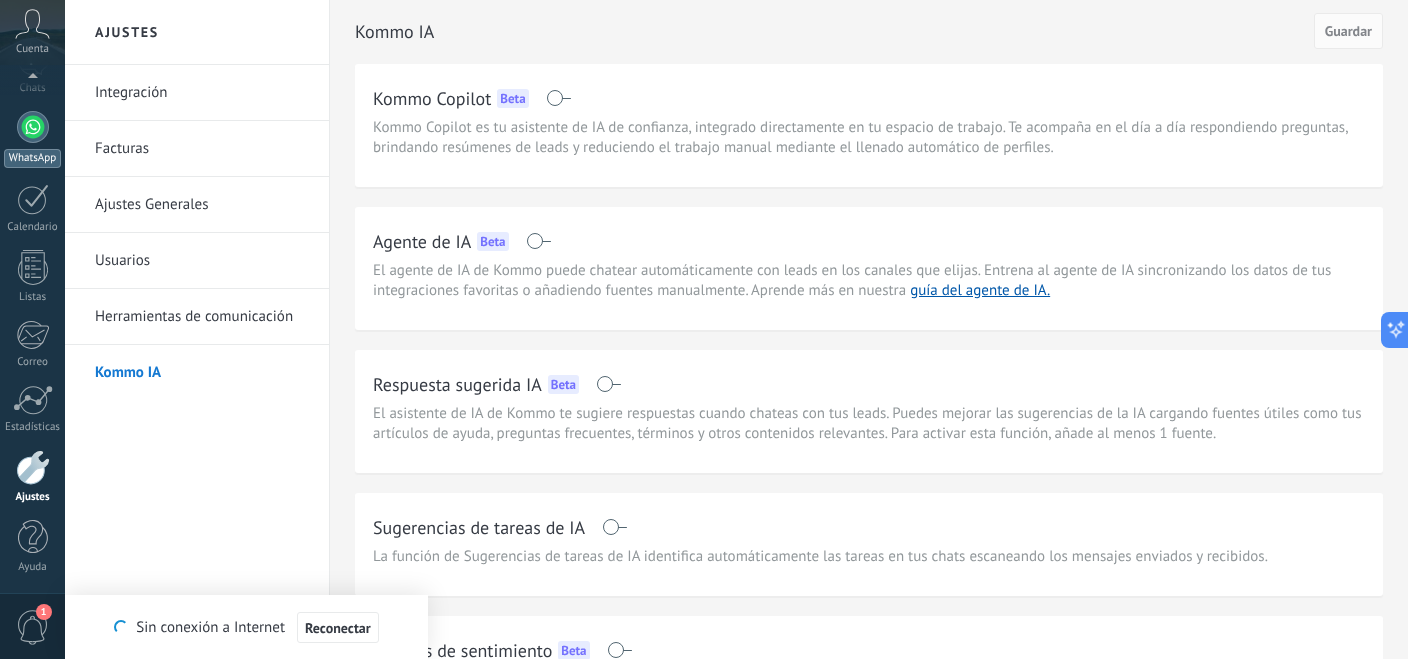 click at bounding box center [33, 127] 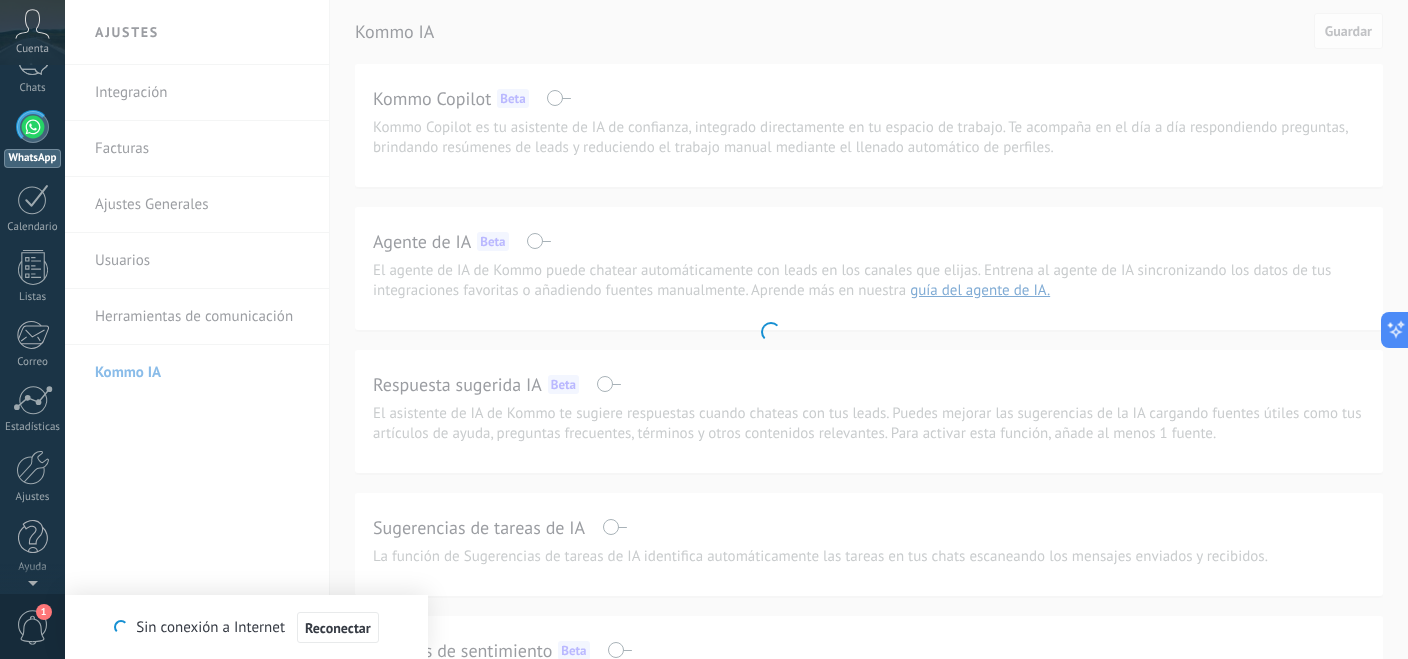 scroll, scrollTop: 0, scrollLeft: 0, axis: both 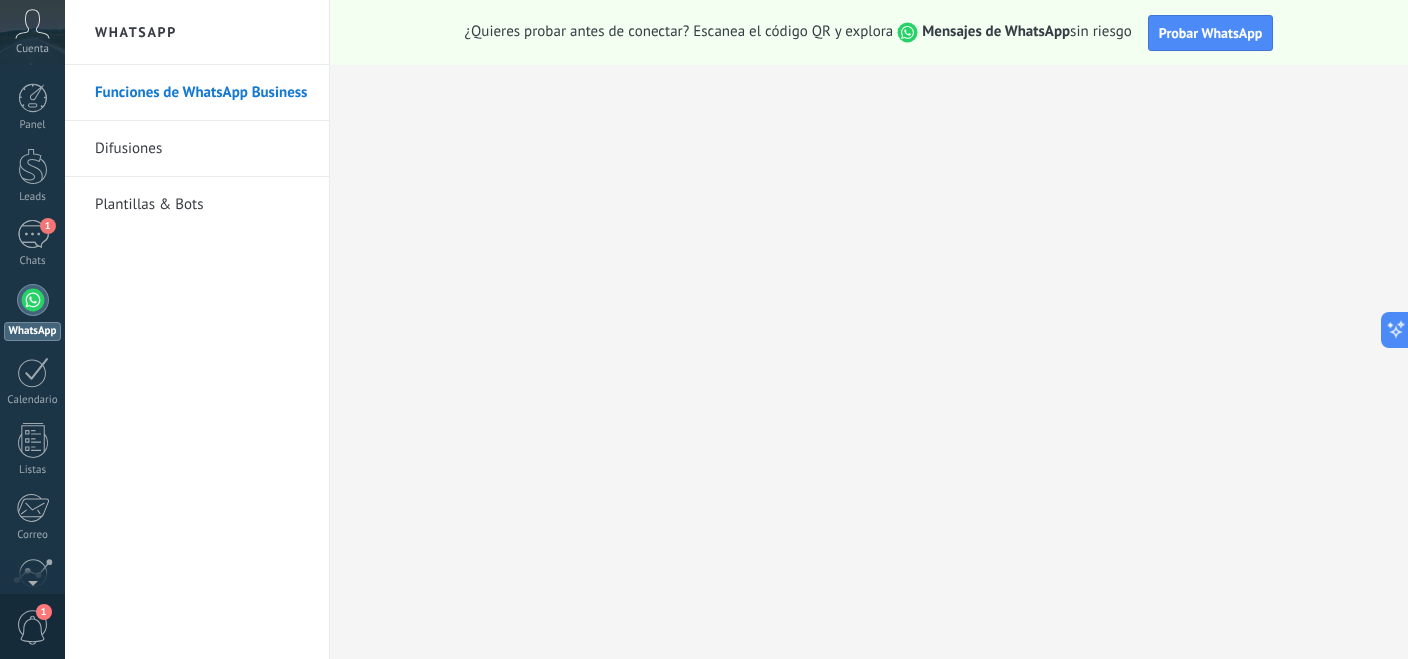 click on "1" at bounding box center (32, 626) 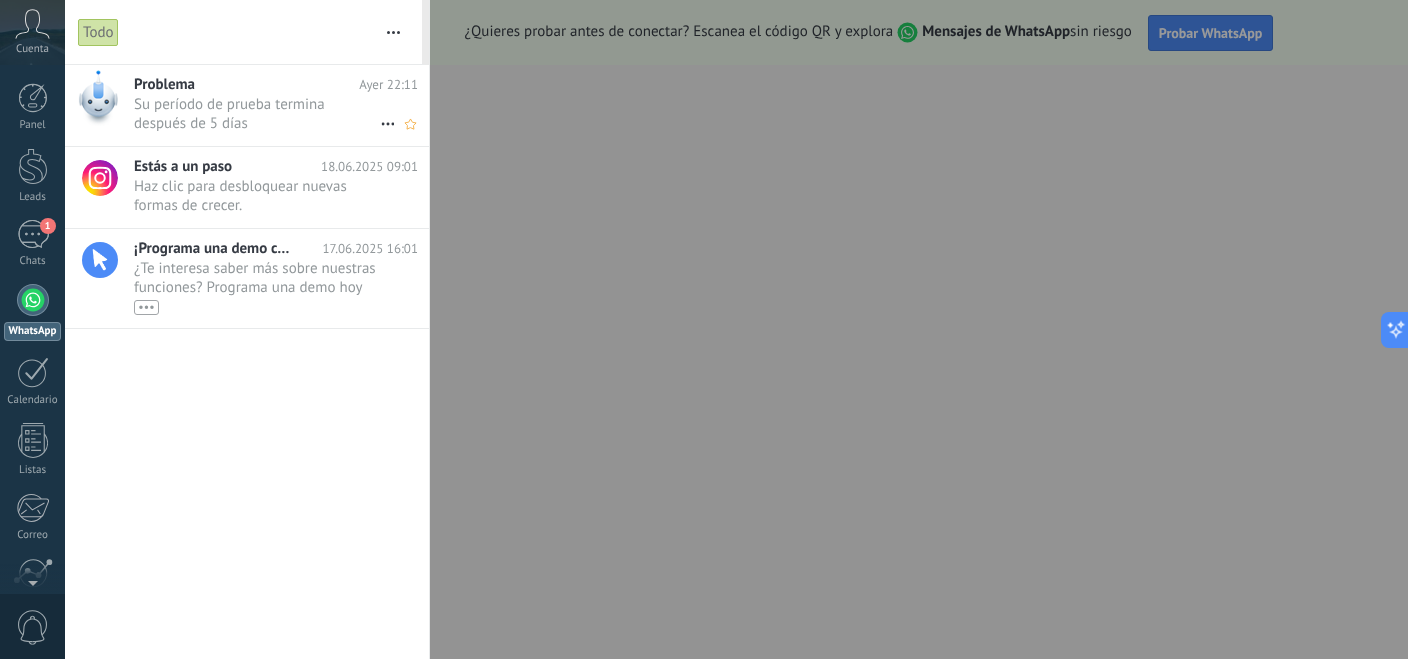 click on "Su período de prueba termina después de 5 días
•••" at bounding box center [257, 114] 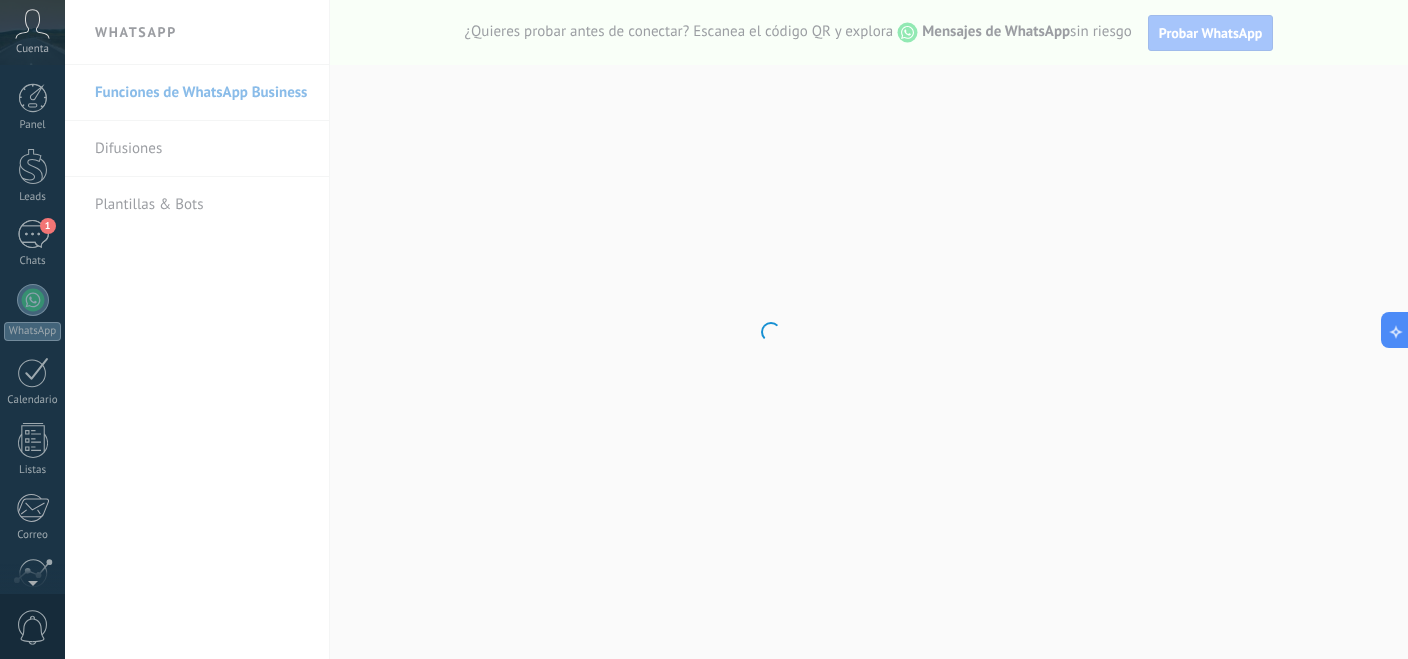scroll, scrollTop: 173, scrollLeft: 0, axis: vertical 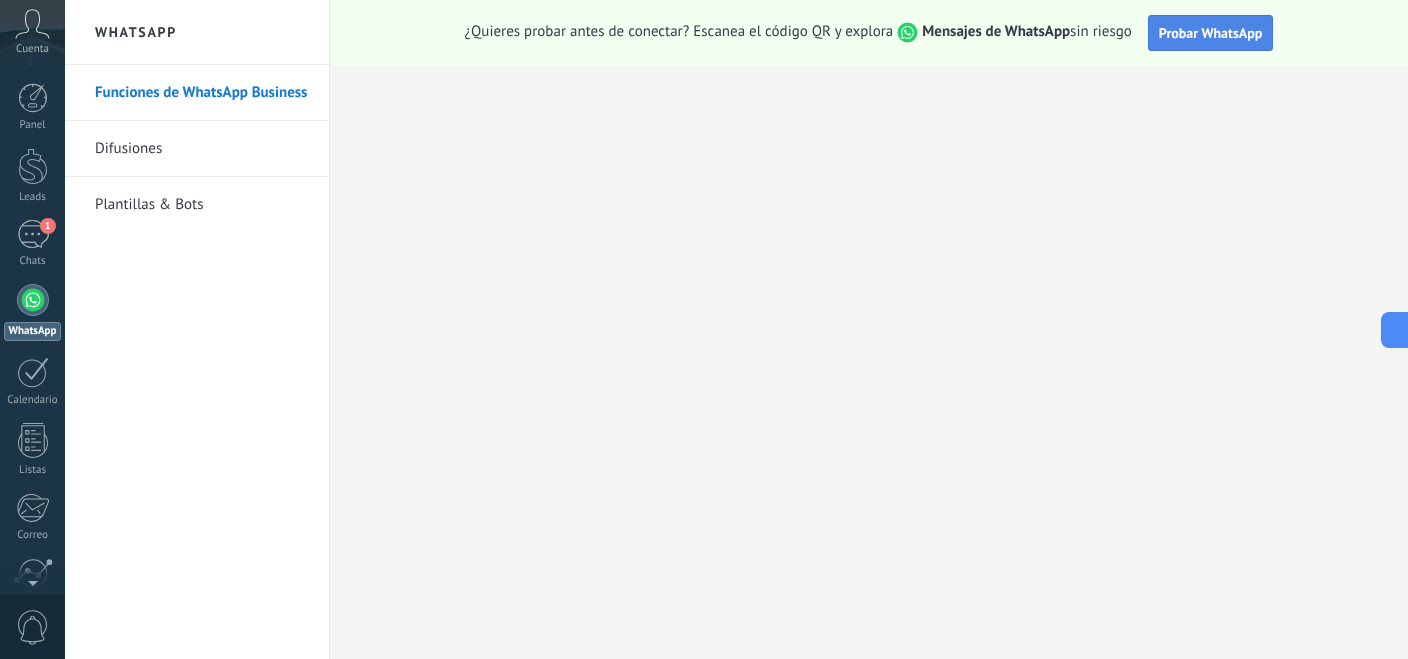 click on "Probar WhatsApp" at bounding box center (1211, 33) 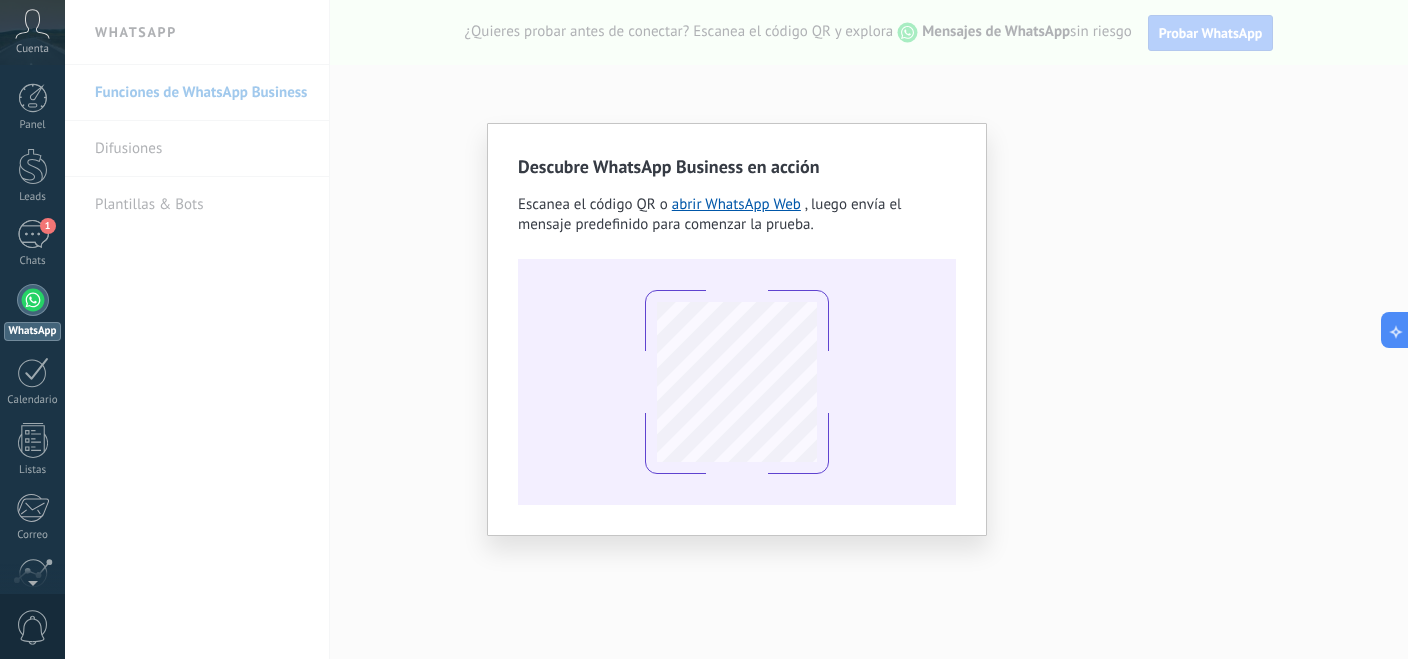 click on "Descubre WhatsApp Business en acción Escanea el código QR o   abrir WhatsApp Web   , luego envía el mensaje predefinido para comenzar la prueba." at bounding box center [736, 329] 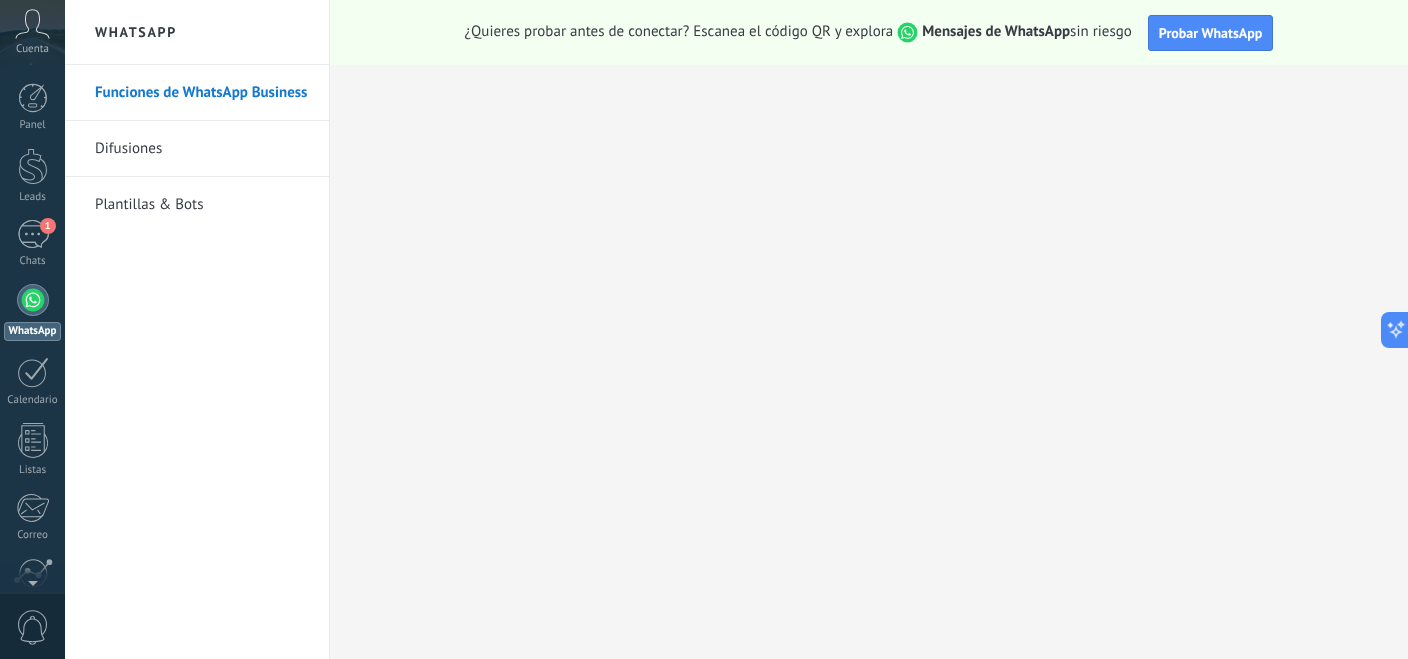 click on "Funciones de WhatsApp Business" at bounding box center (202, 93) 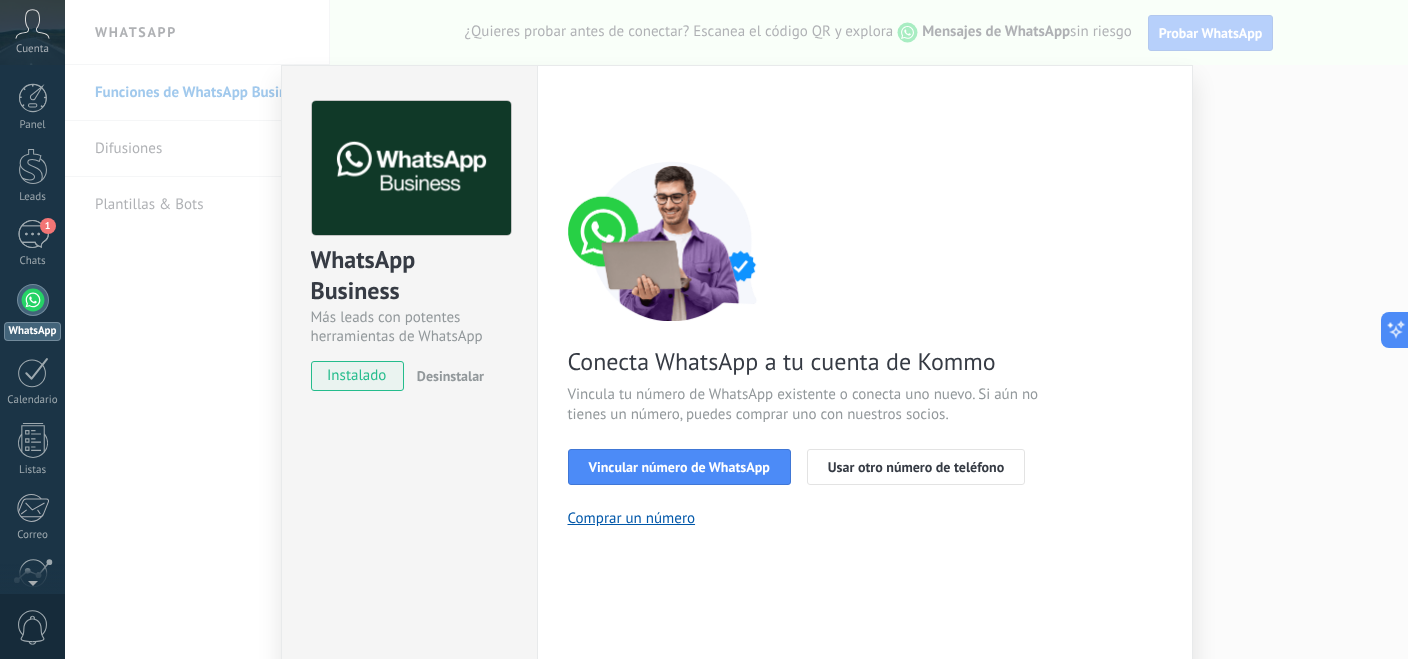 scroll, scrollTop: 156, scrollLeft: 0, axis: vertical 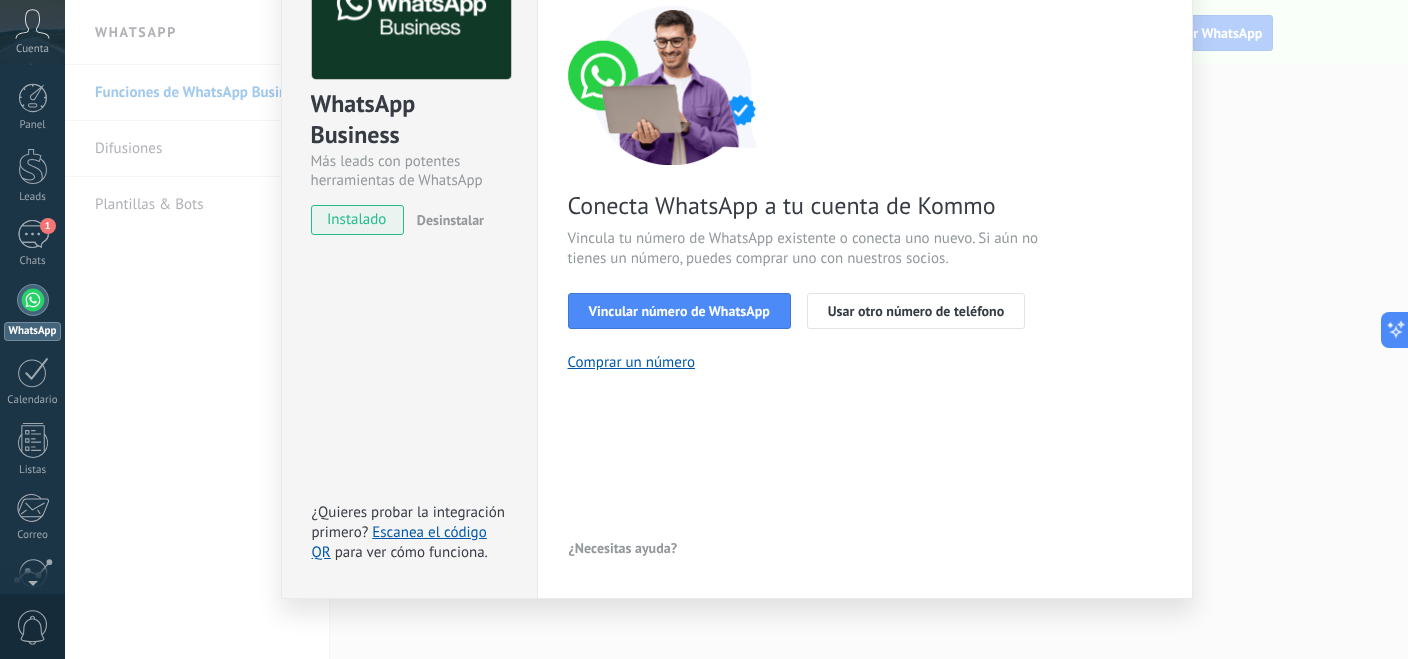 click on "WhatsApp Business Más leads con potentes herramientas de WhatsApp instalado Desinstalar ¿Quieres probar la integración primero?   Escanea el código QR   para ver cómo funciona. Configuraciones Autorizaciones This tab logs the users who have granted integration access to this account. If you want to to remove a user's ability to send requests to the account on behalf of this integration, you can revoke access. If access is revoked from all users, the integration will stop working. This app is installed, but no one has given it access yet. WhatsApp Cloud API más _:  Guardar < Volver 1 Seleccionar aplicación 2 Conectar Facebook  3 Finalizar configuración Conecta WhatsApp a tu cuenta de Kommo Vincula tu número de WhatsApp existente o conecta uno nuevo. Si aún no tienes un número, puedes comprar uno con nuestros socios. Vincular número de WhatsApp Usar otro número de teléfono Comprar un número ¿Necesitas ayuda?" at bounding box center [736, 329] 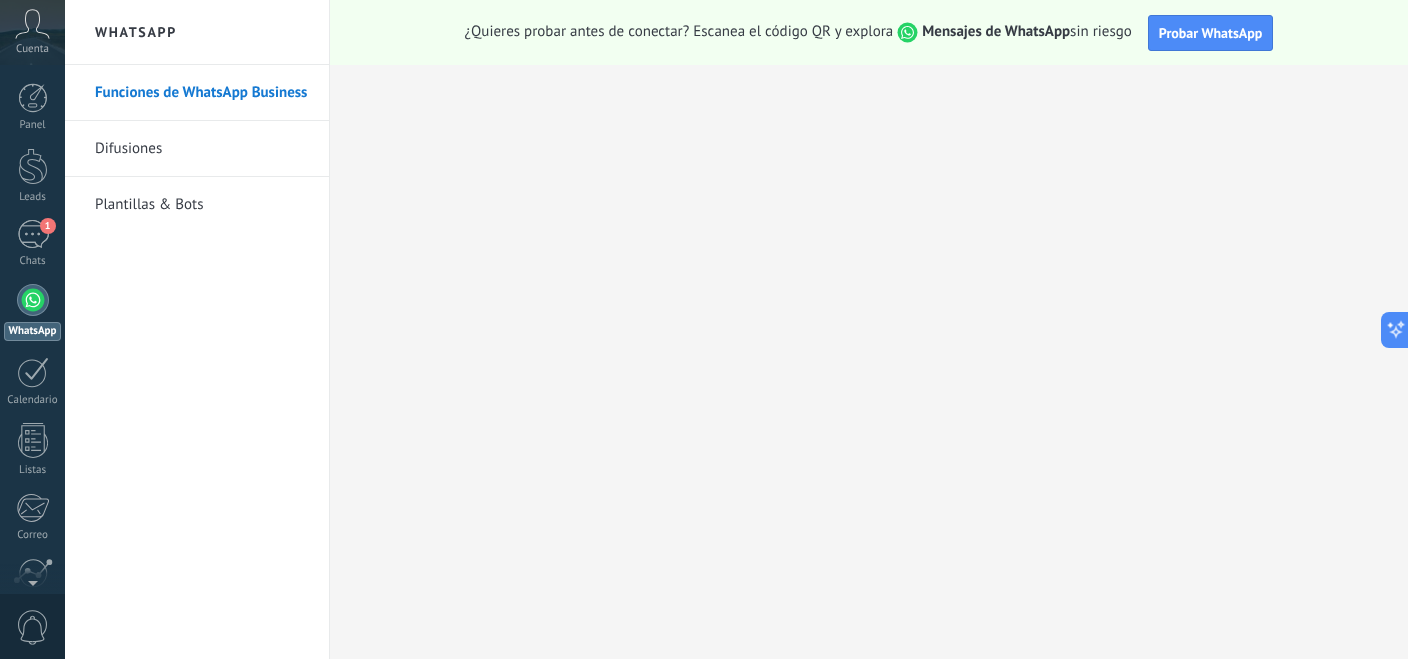 scroll, scrollTop: 0, scrollLeft: 0, axis: both 